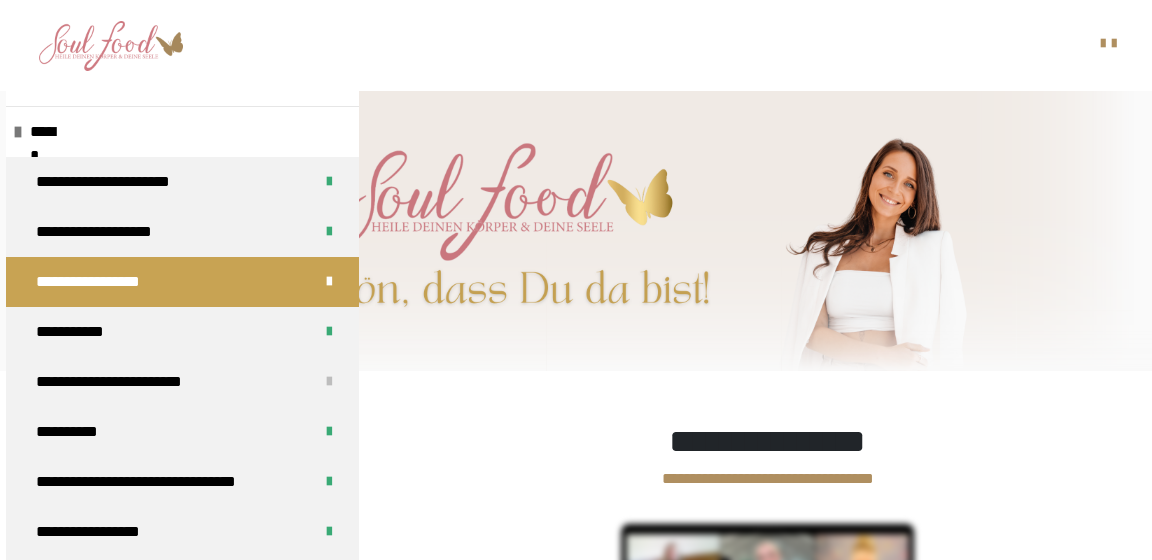 scroll, scrollTop: 2840, scrollLeft: 0, axis: vertical 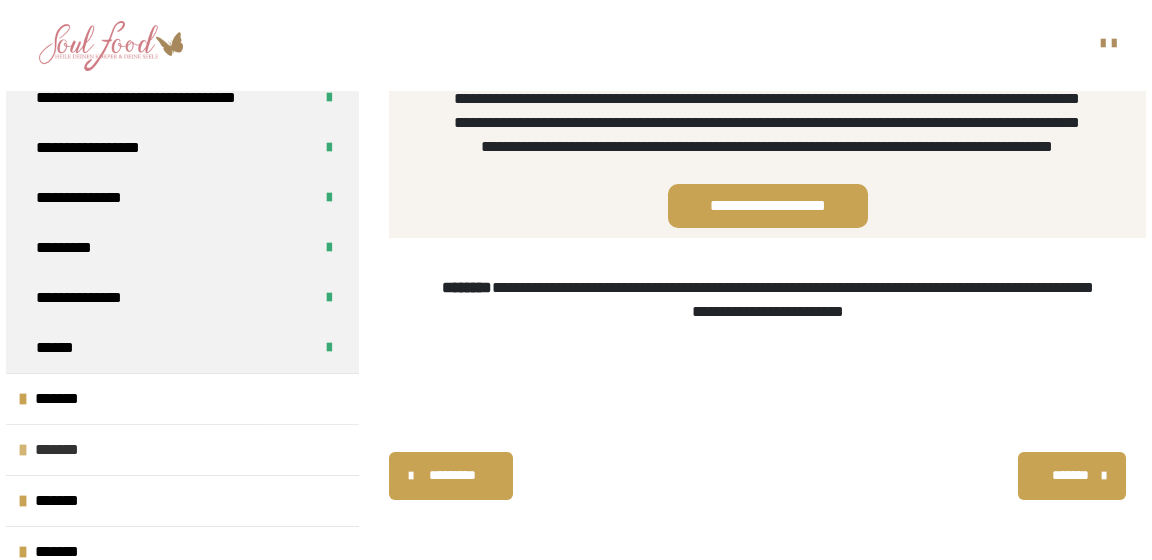 click on "*******" at bounding box center (182, 449) 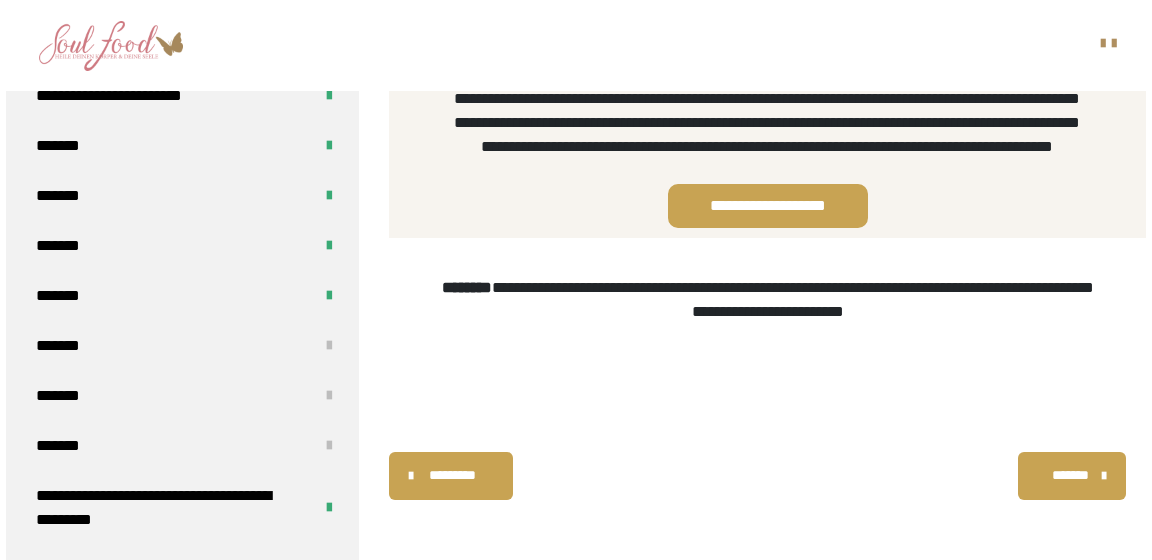 scroll, scrollTop: 844, scrollLeft: 0, axis: vertical 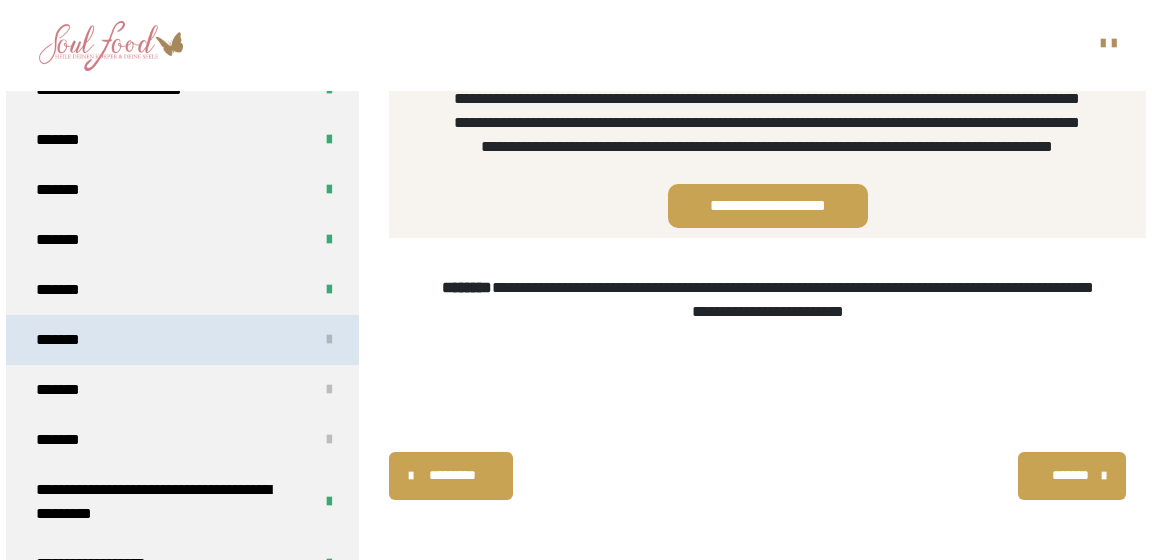 click on "*******" at bounding box center [182, 340] 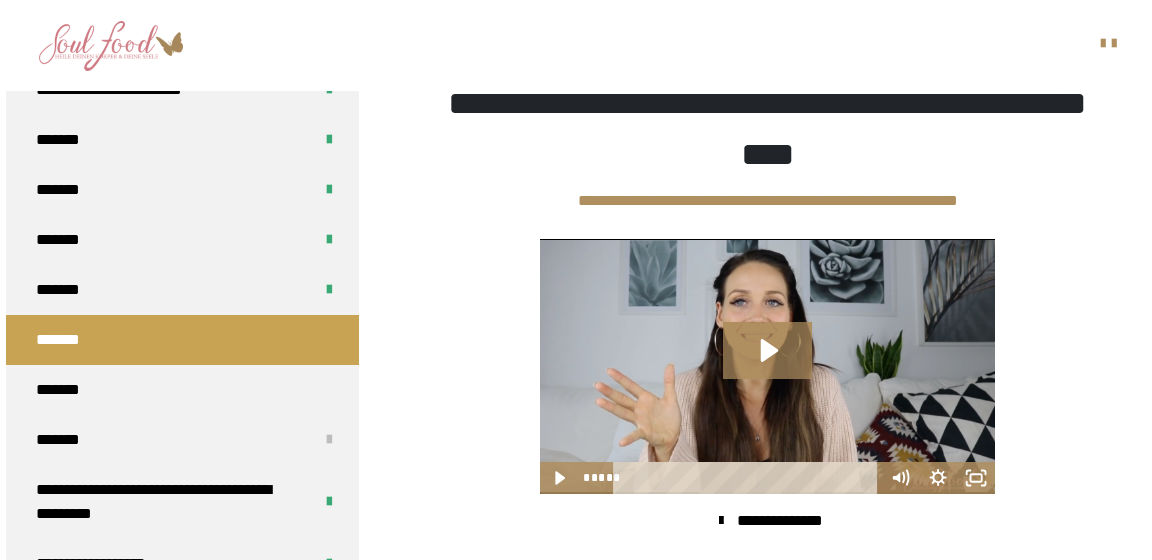 scroll, scrollTop: 420, scrollLeft: 0, axis: vertical 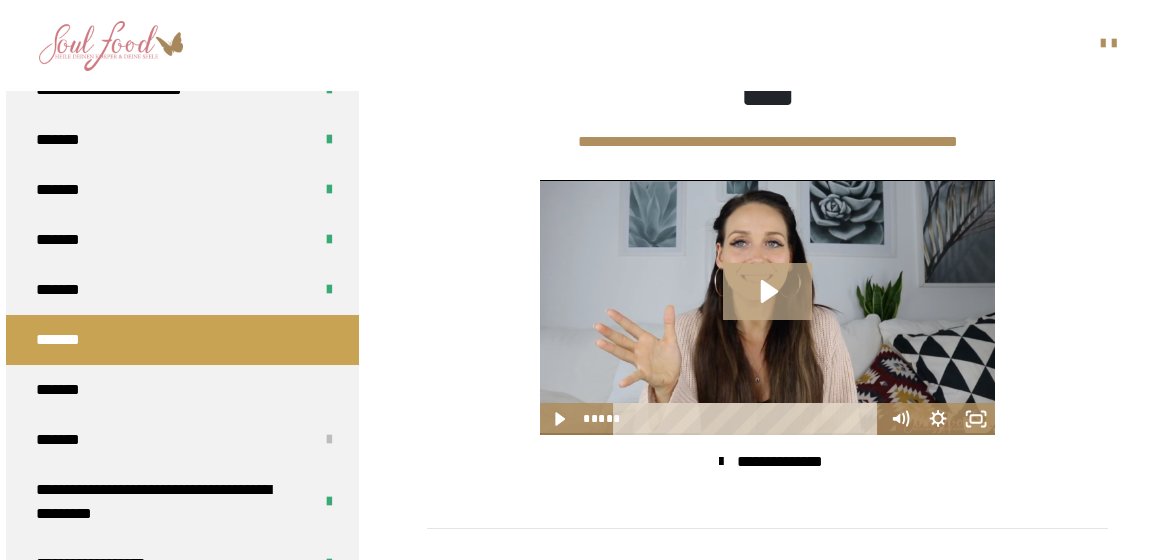 click 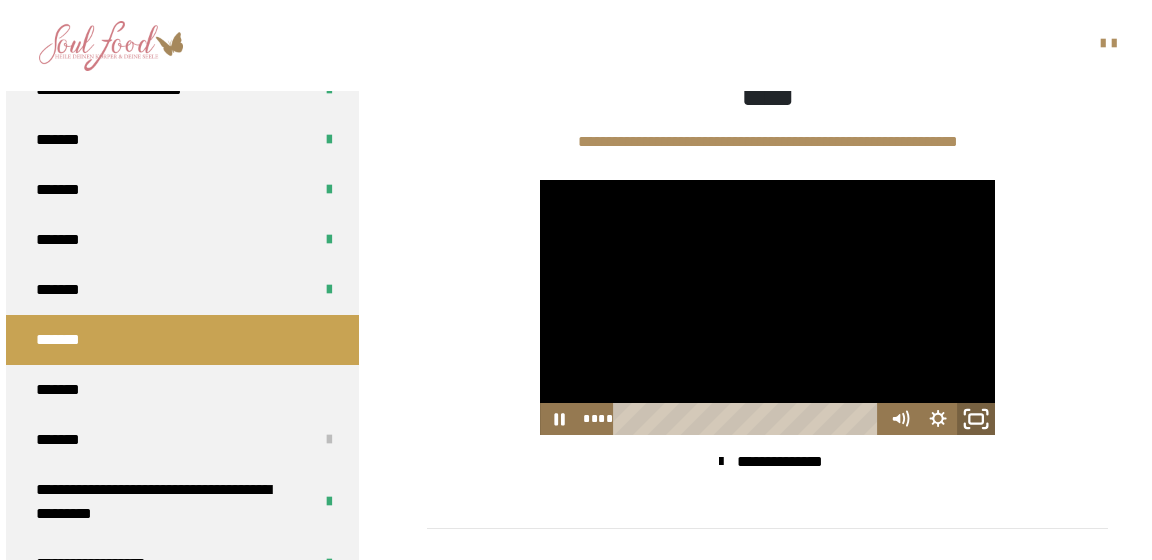 click 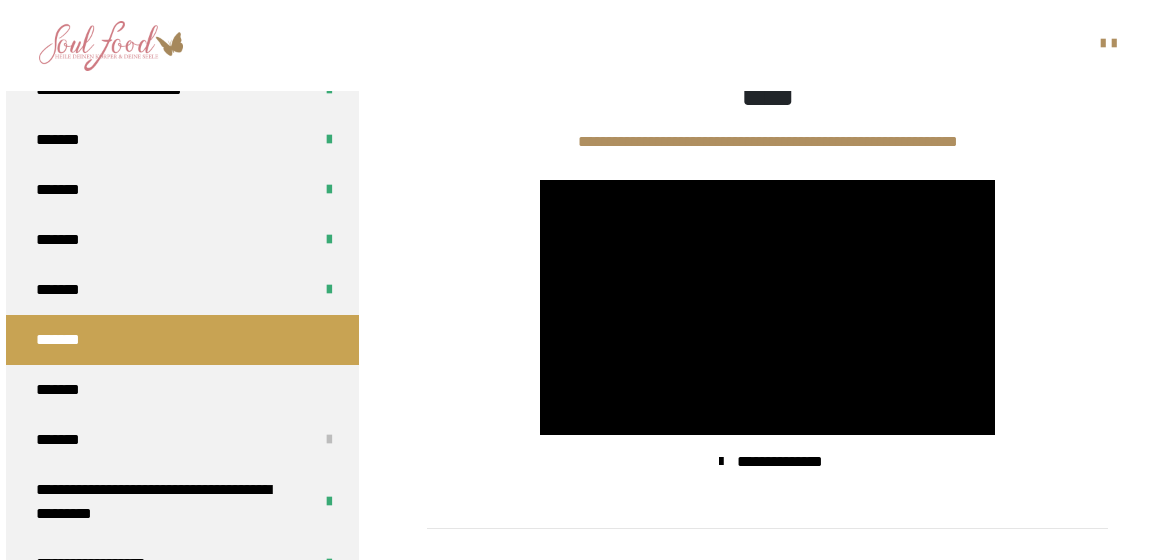 scroll, scrollTop: 629, scrollLeft: 0, axis: vertical 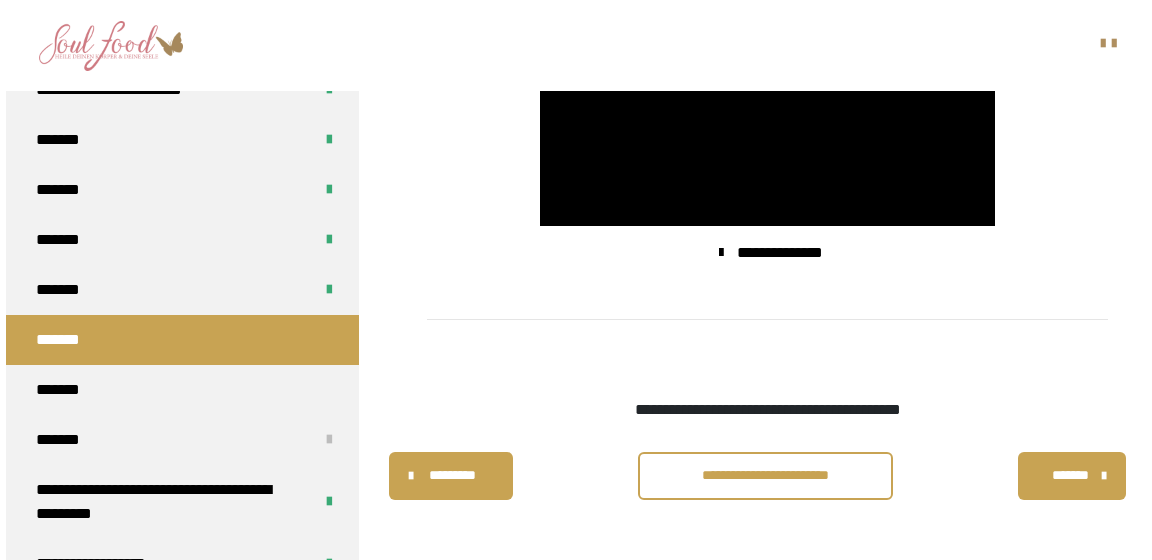 click on "**********" at bounding box center [765, 475] 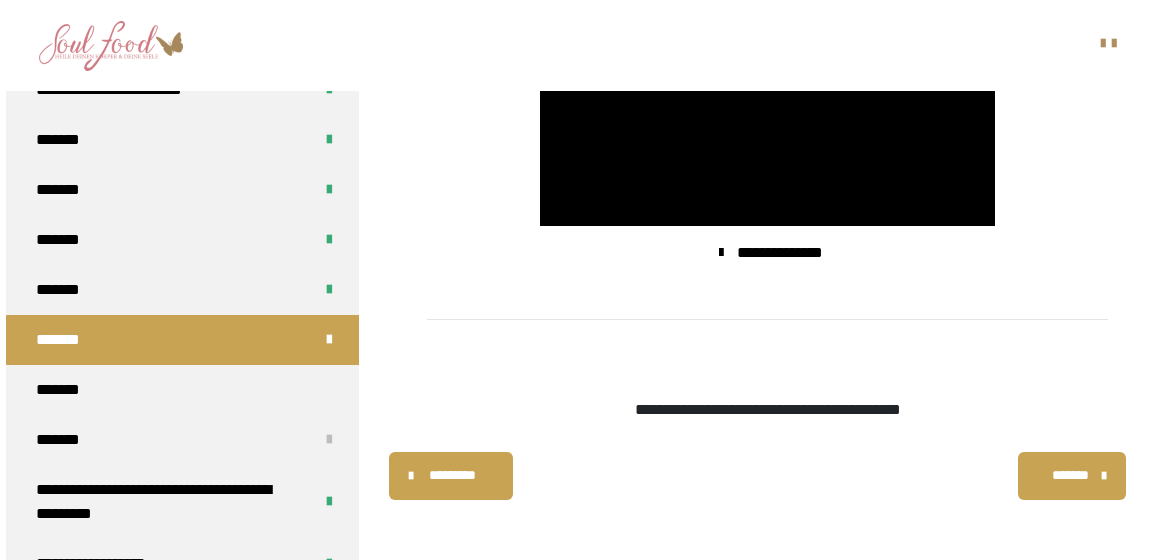 click on "*******" at bounding box center [1070, 475] 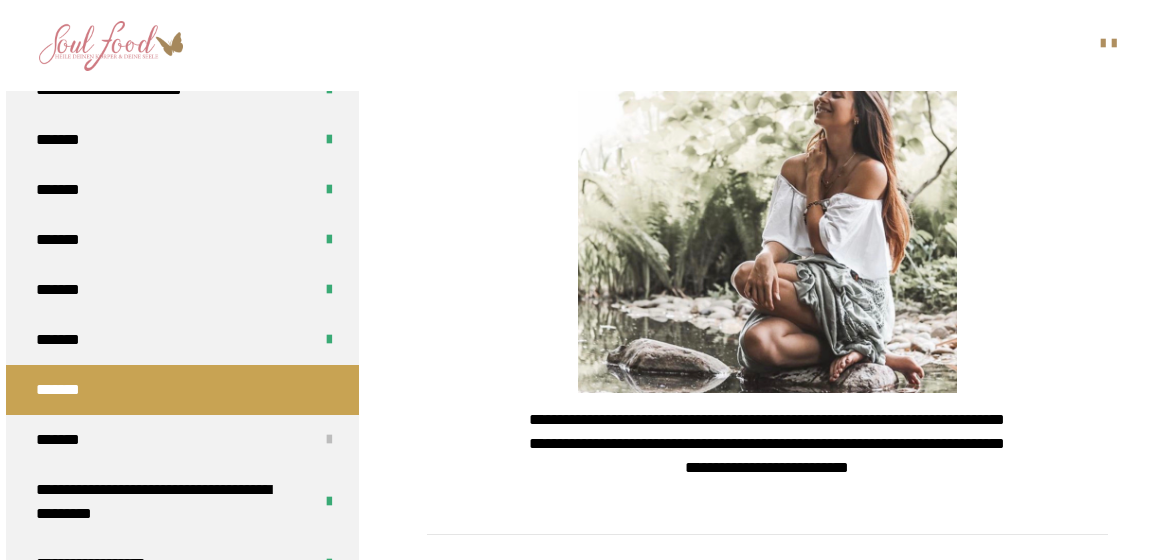scroll, scrollTop: 258, scrollLeft: 0, axis: vertical 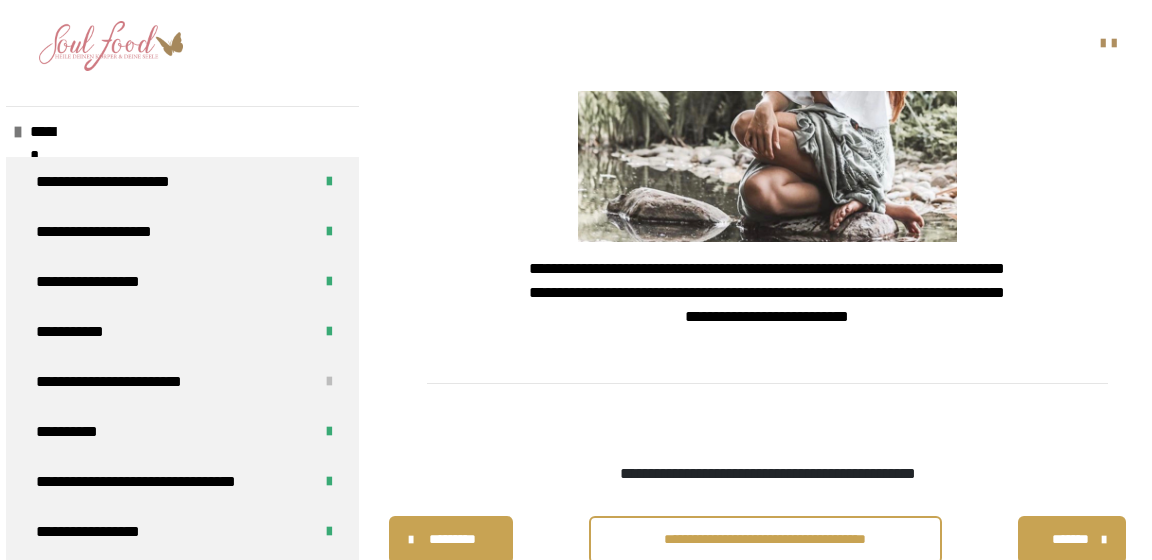 click on "**********" at bounding box center [765, 539] 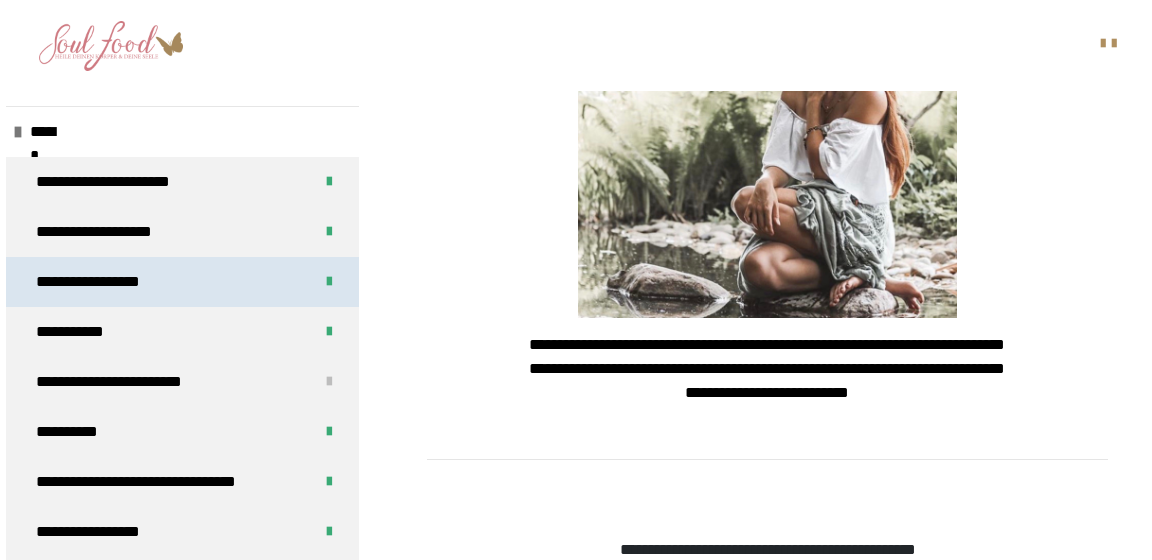click on "**********" at bounding box center [182, 282] 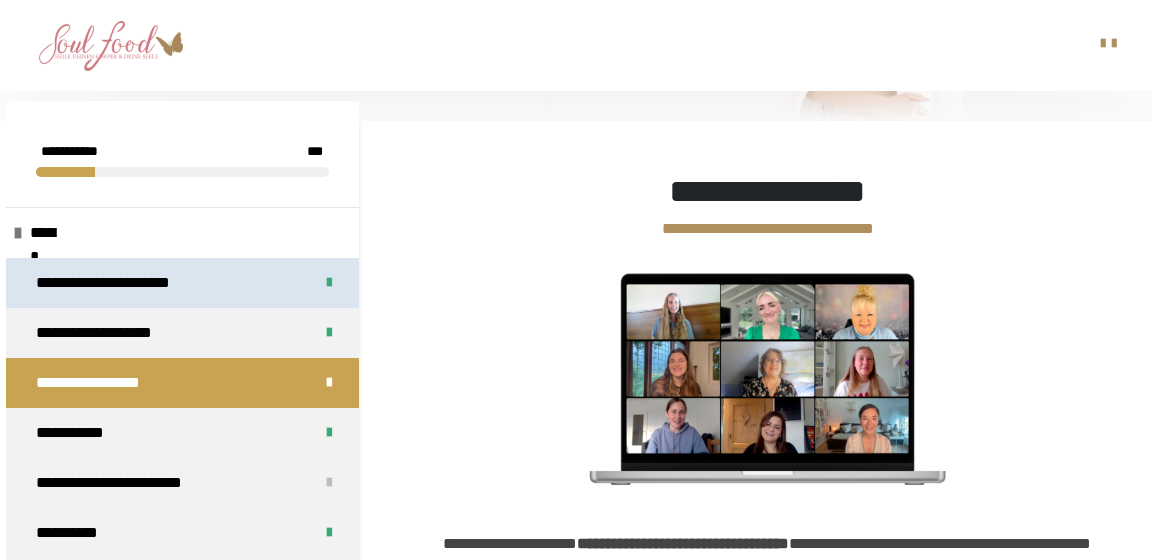scroll, scrollTop: 231, scrollLeft: 0, axis: vertical 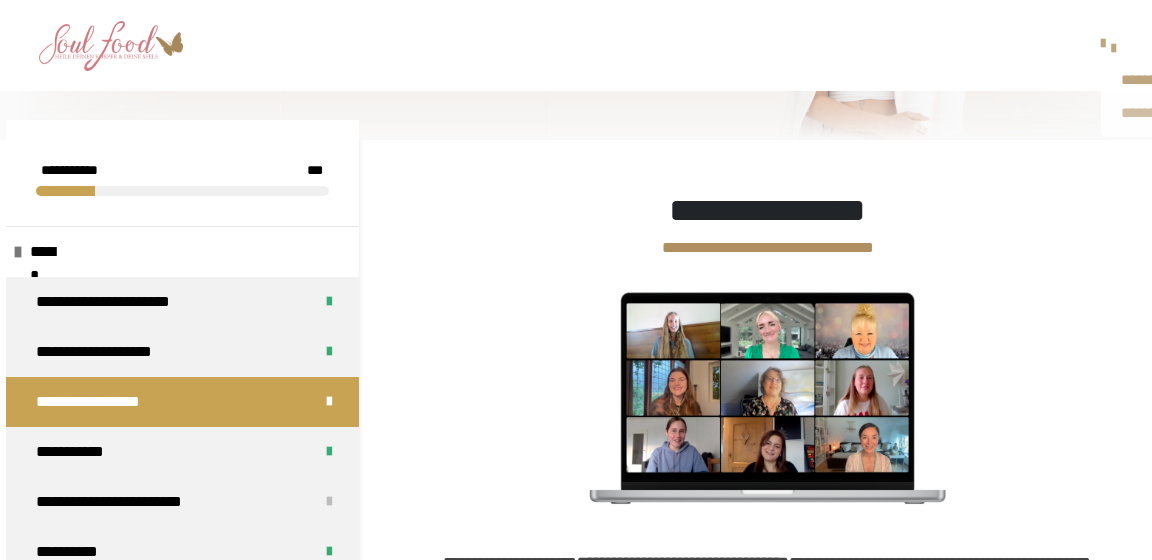 click on "**********" at bounding box center (1176, 113) 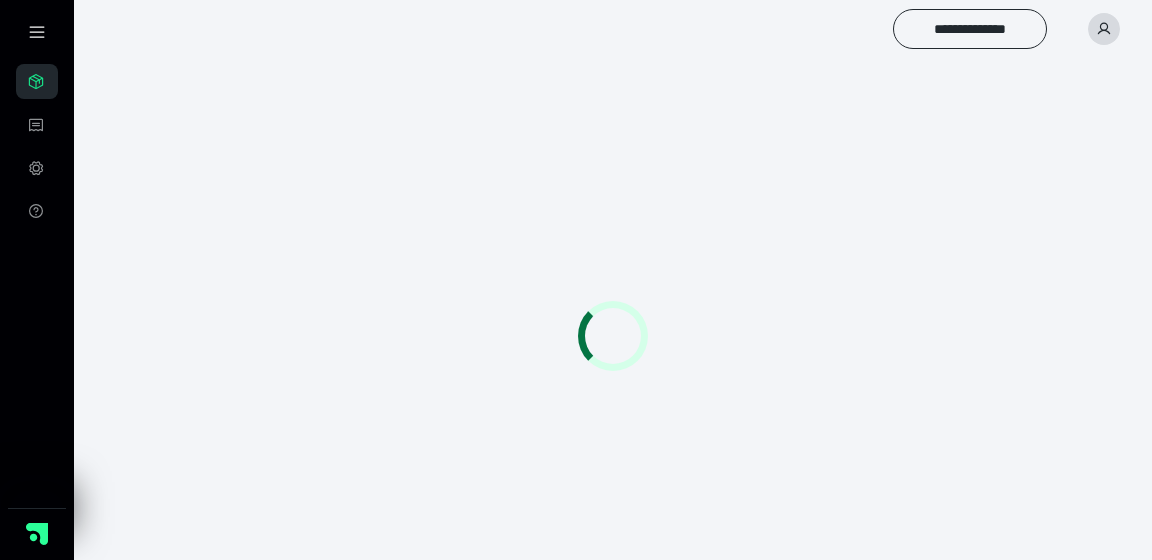 scroll, scrollTop: 0, scrollLeft: 0, axis: both 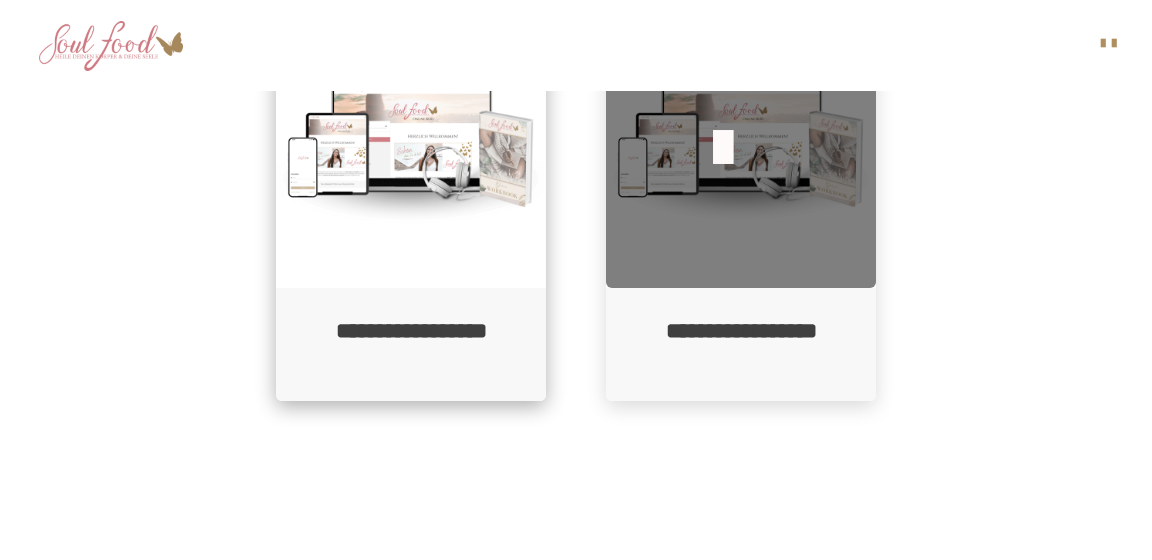 click on "**********" at bounding box center [411, 344] 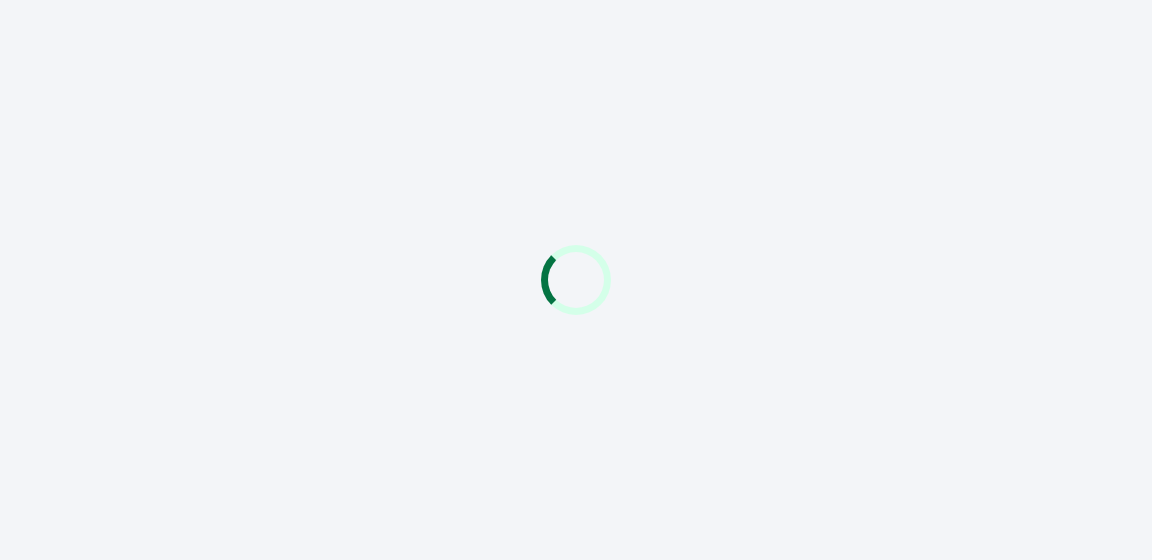 scroll, scrollTop: 0, scrollLeft: 0, axis: both 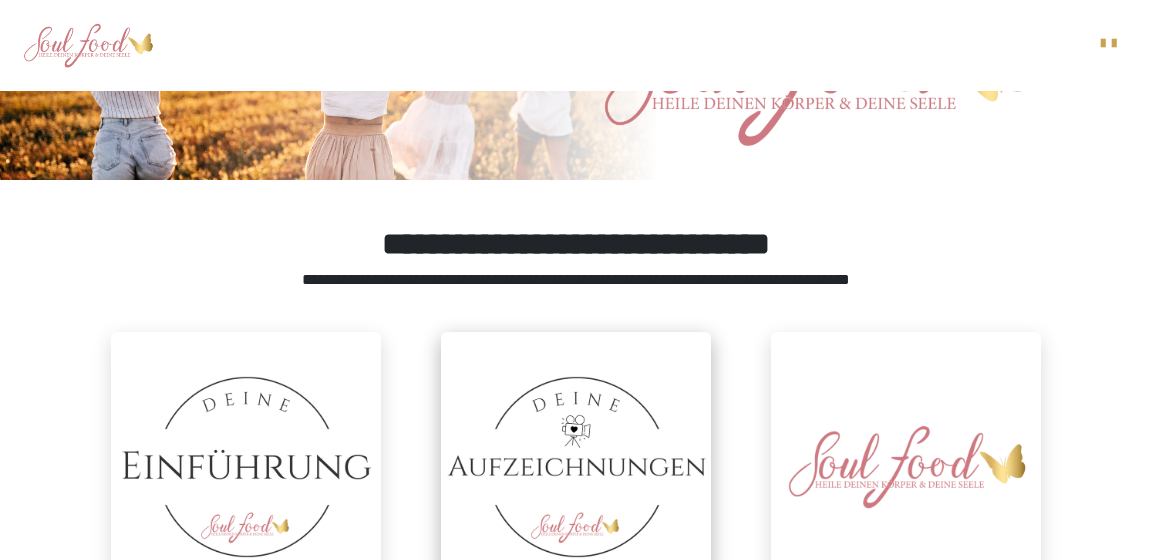 click at bounding box center [576, 467] 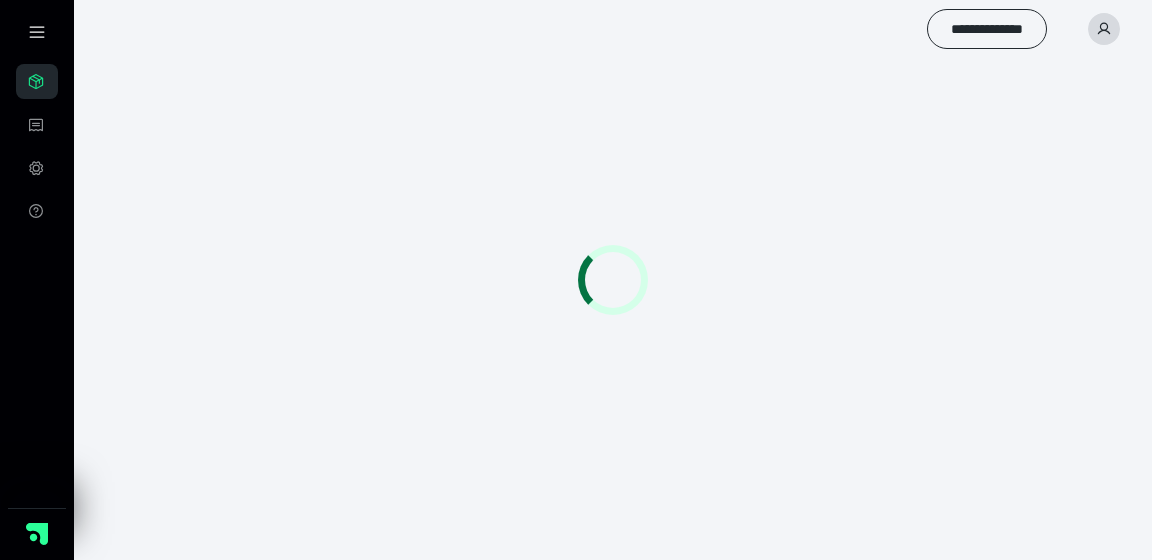 scroll, scrollTop: 56, scrollLeft: 0, axis: vertical 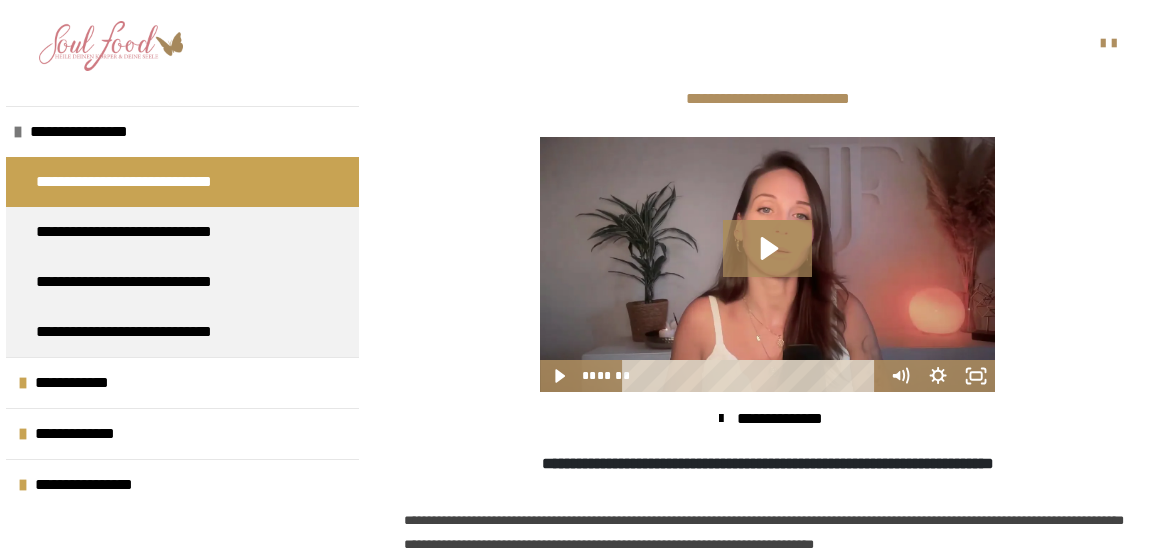 click on "**********" at bounding box center [767, 432] 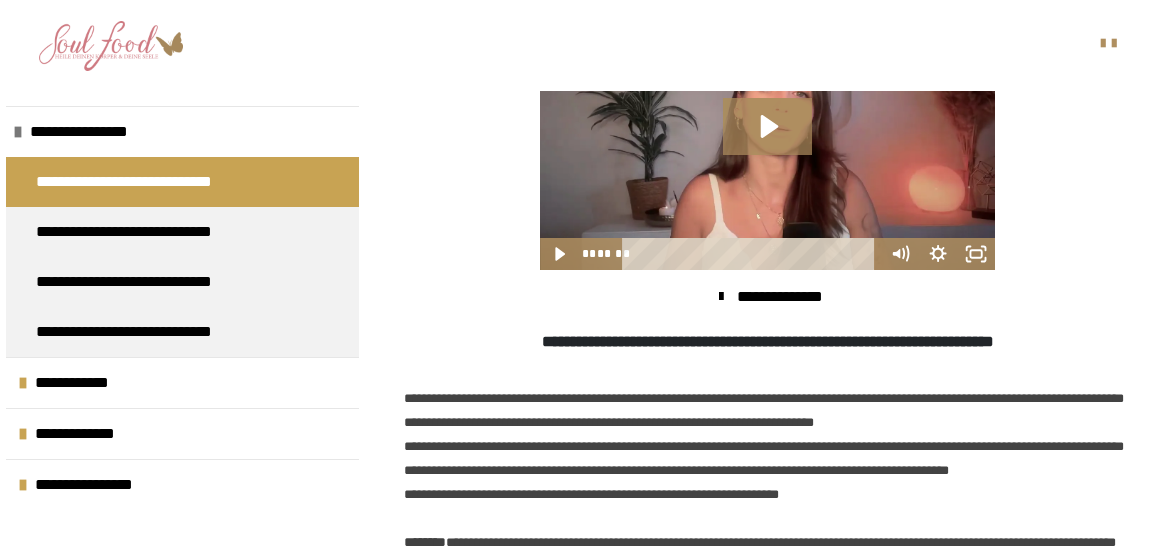 scroll, scrollTop: 533, scrollLeft: 0, axis: vertical 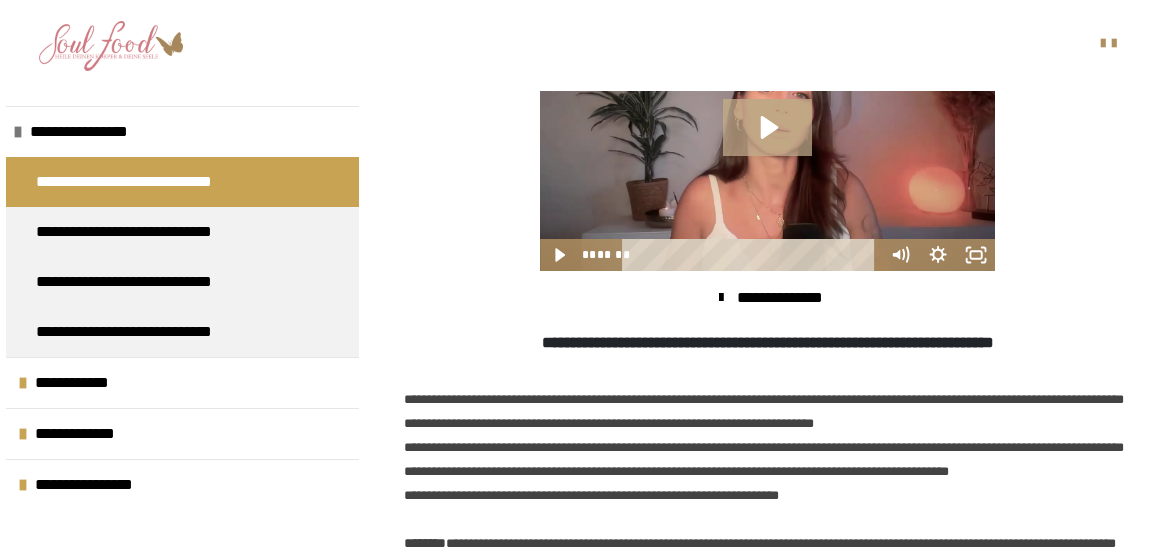 click 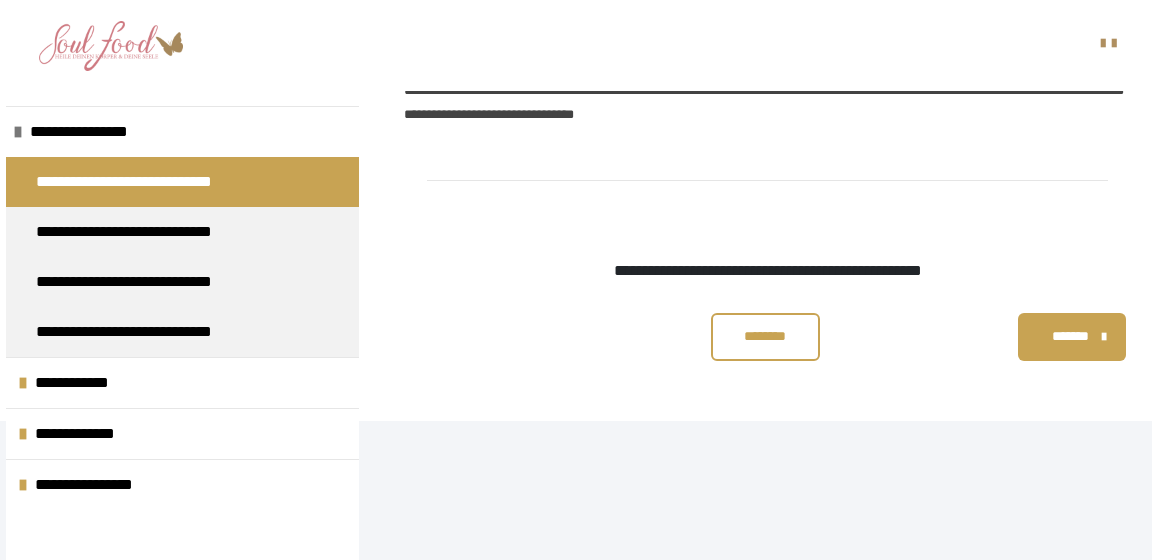 scroll, scrollTop: 2051, scrollLeft: 0, axis: vertical 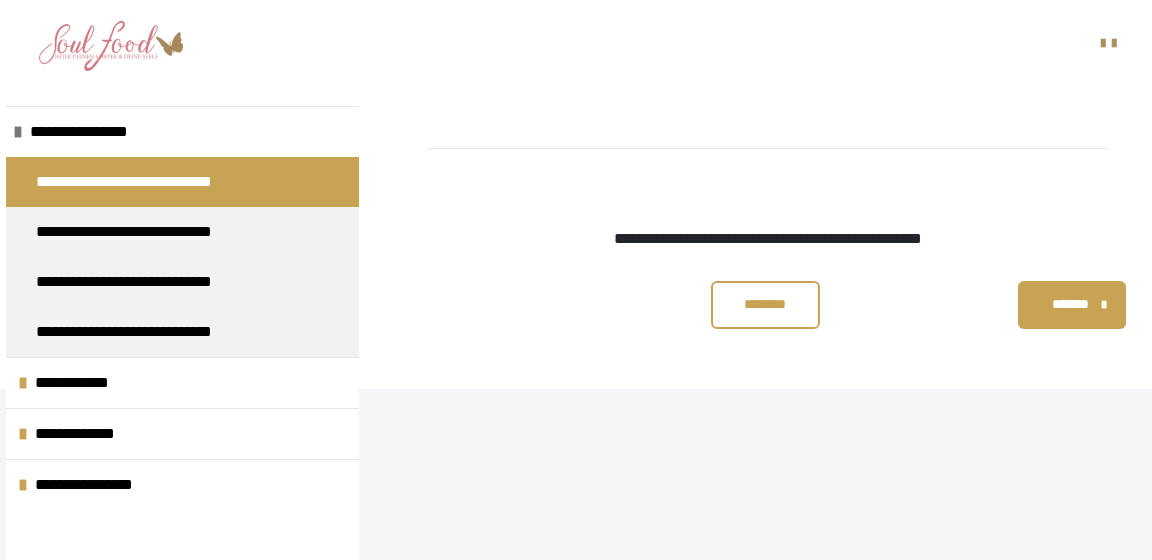 click on "********" at bounding box center (766, 304) 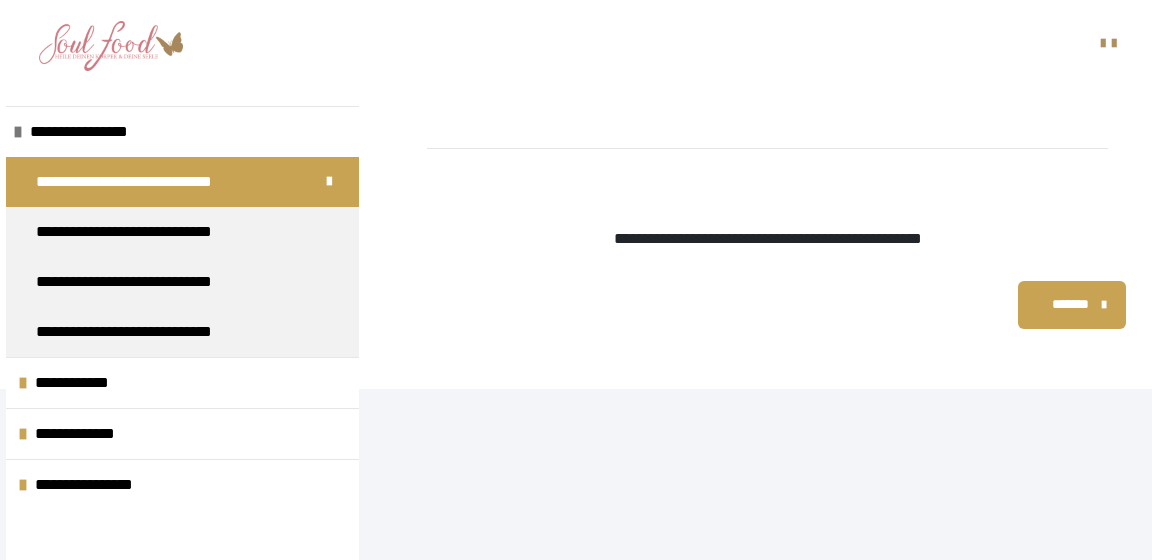 click on "*******" at bounding box center [1070, 304] 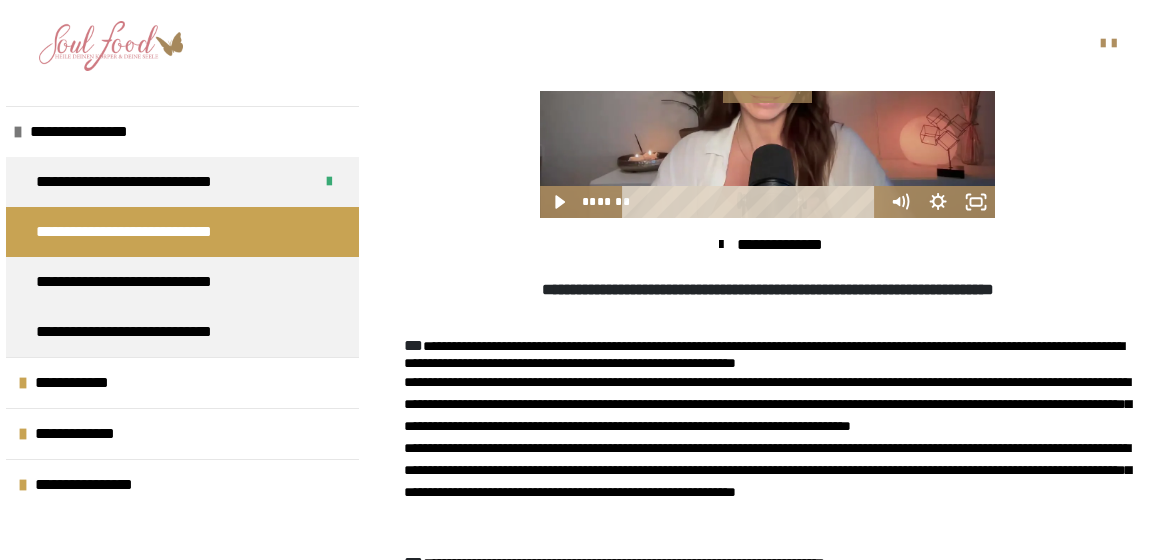 scroll, scrollTop: 582, scrollLeft: 0, axis: vertical 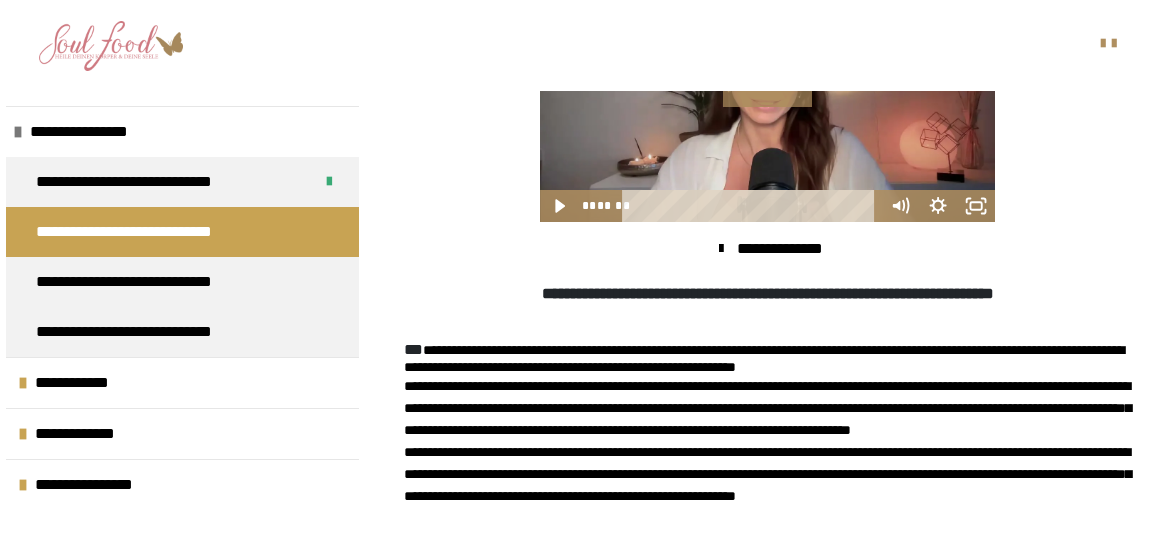 click at bounding box center [767, 94] 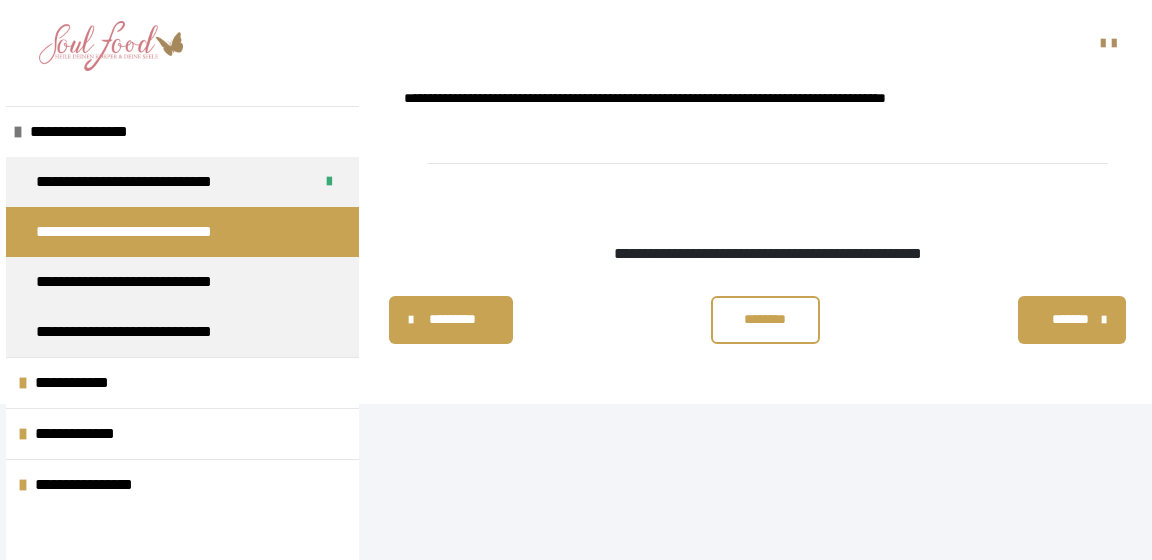 scroll, scrollTop: 2074, scrollLeft: 0, axis: vertical 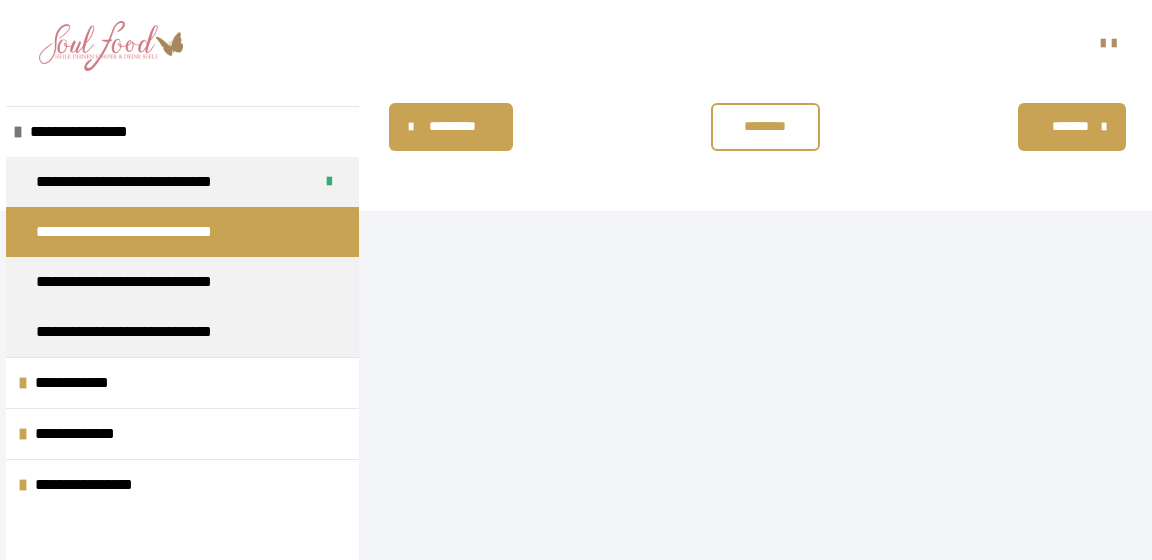 click on "********" at bounding box center [766, 127] 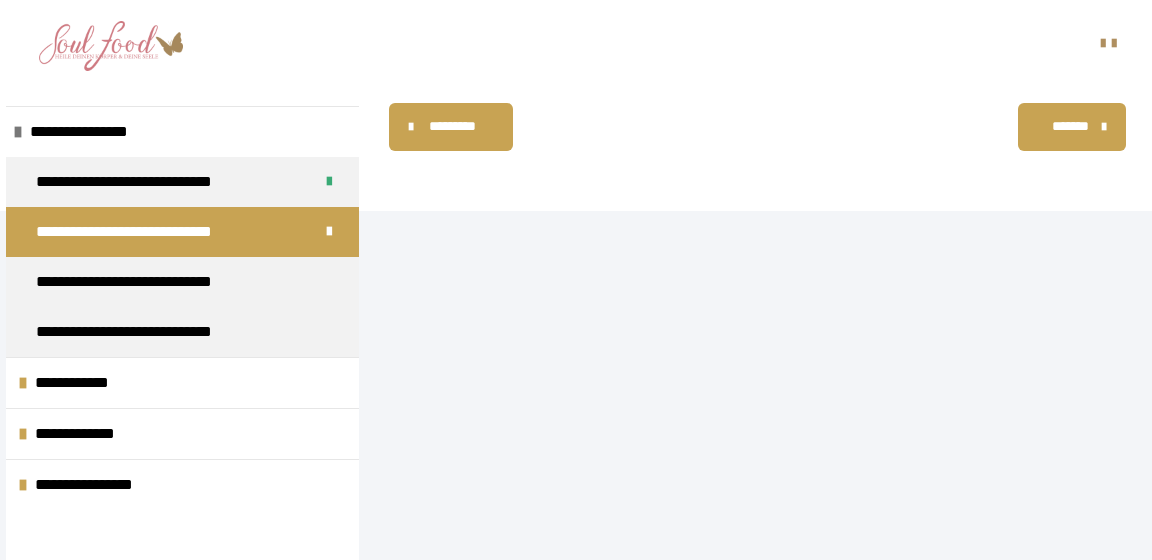 click on "*******" at bounding box center (1070, 126) 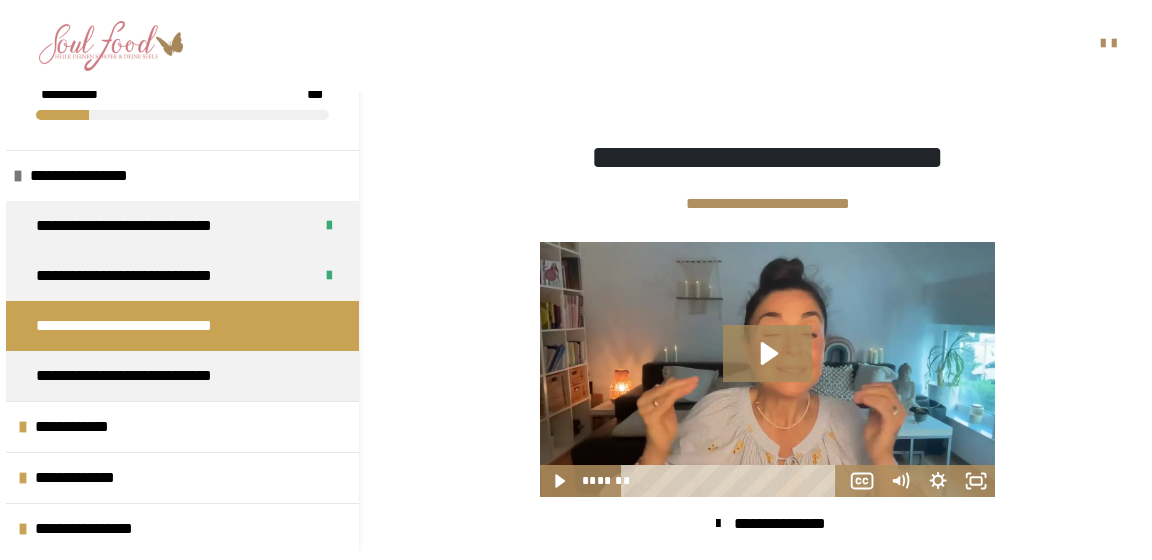 scroll, scrollTop: 308, scrollLeft: 0, axis: vertical 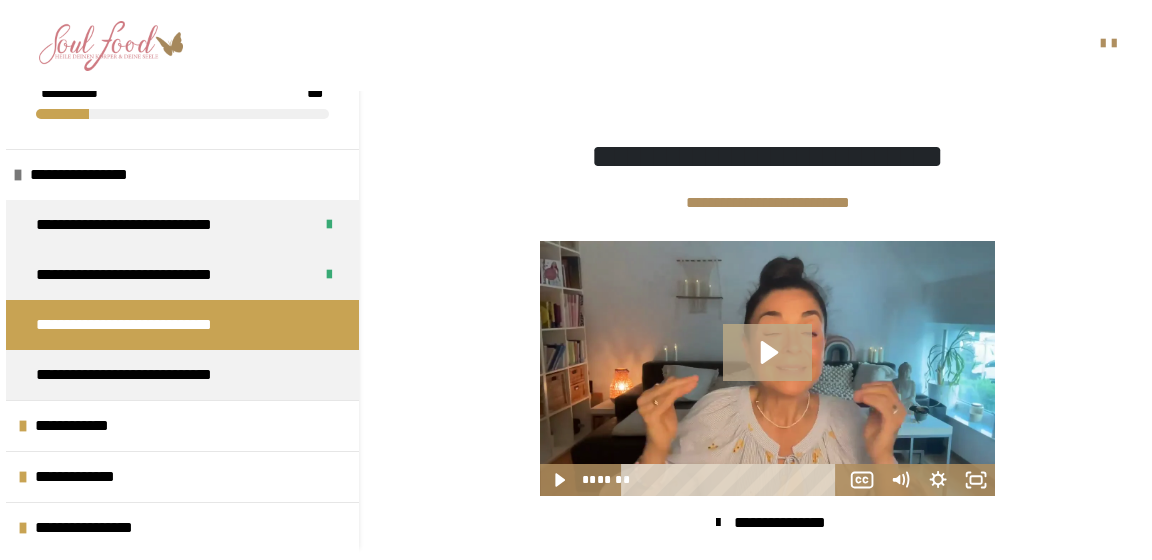click 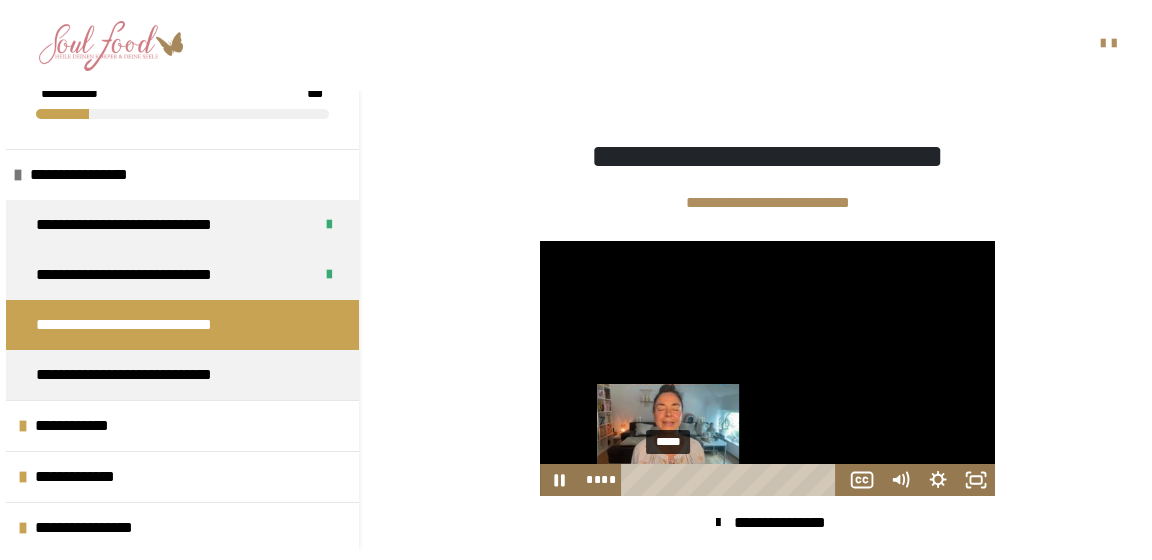 click on "*****" at bounding box center [733, 480] 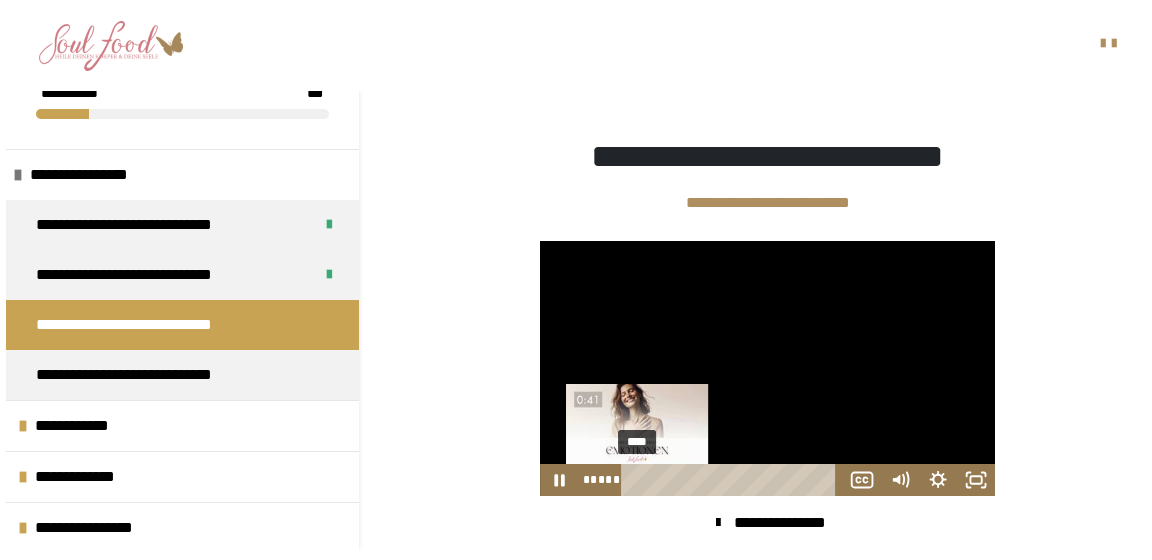 click on "****" at bounding box center [733, 480] 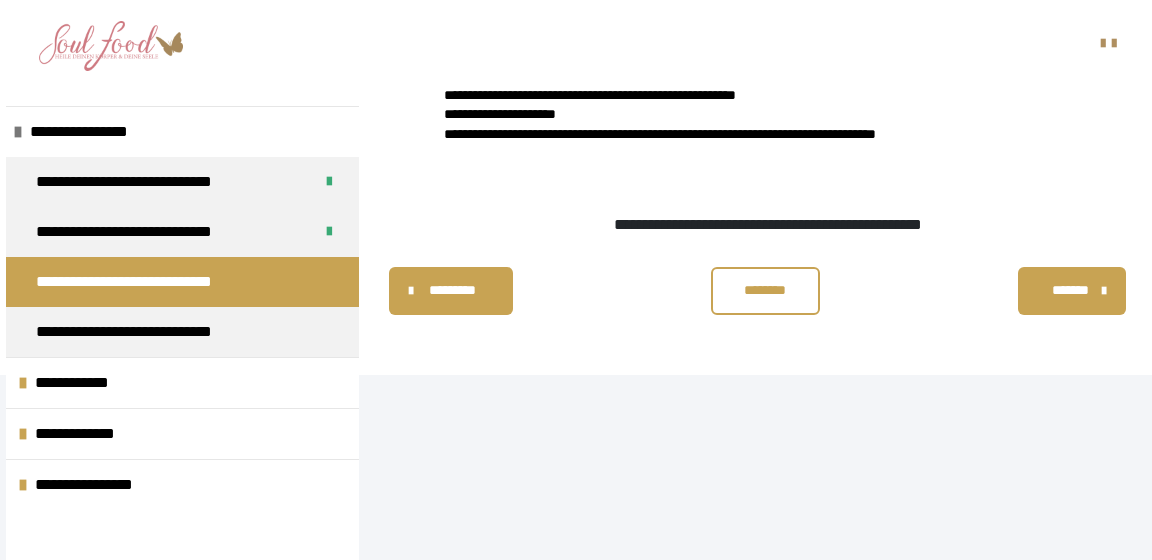 scroll, scrollTop: 1562, scrollLeft: 0, axis: vertical 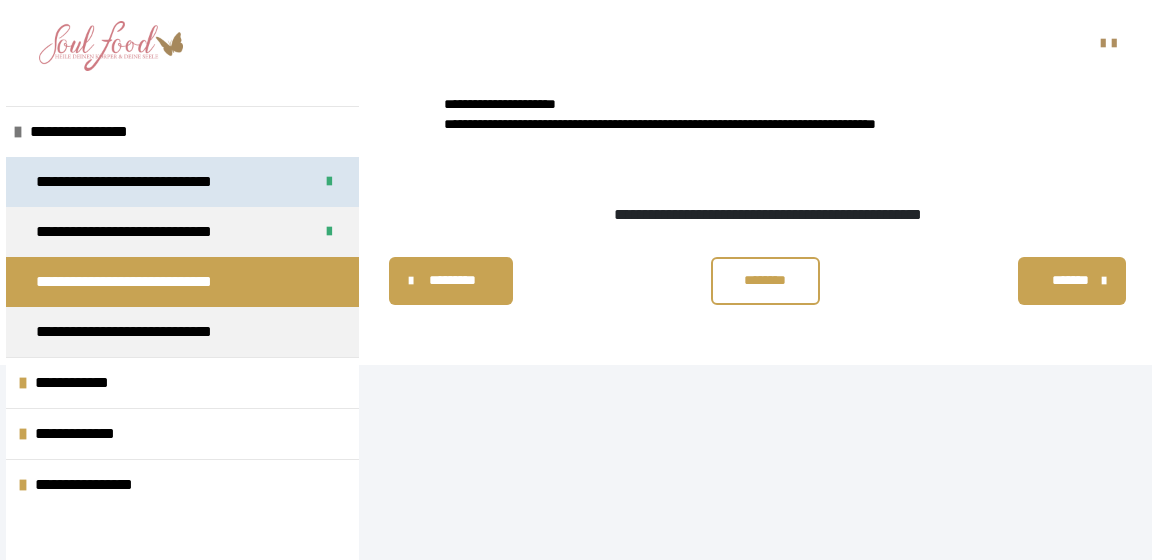 click on "**********" at bounding box center (140, 182) 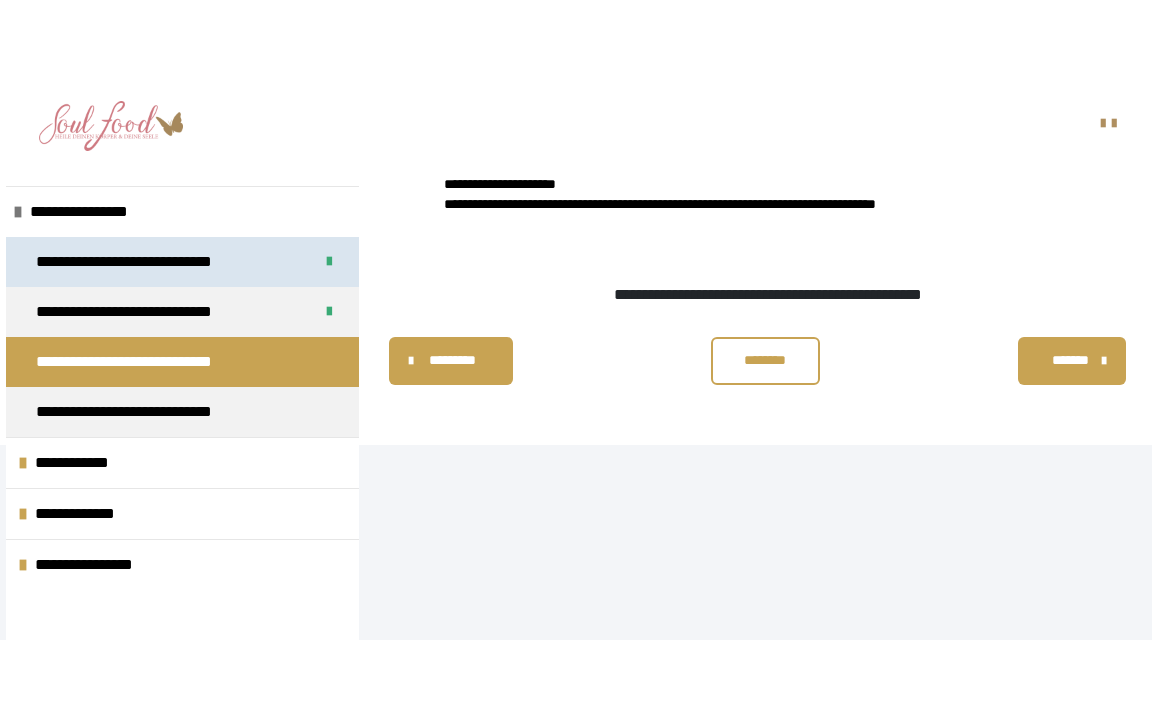 scroll, scrollTop: 361, scrollLeft: 0, axis: vertical 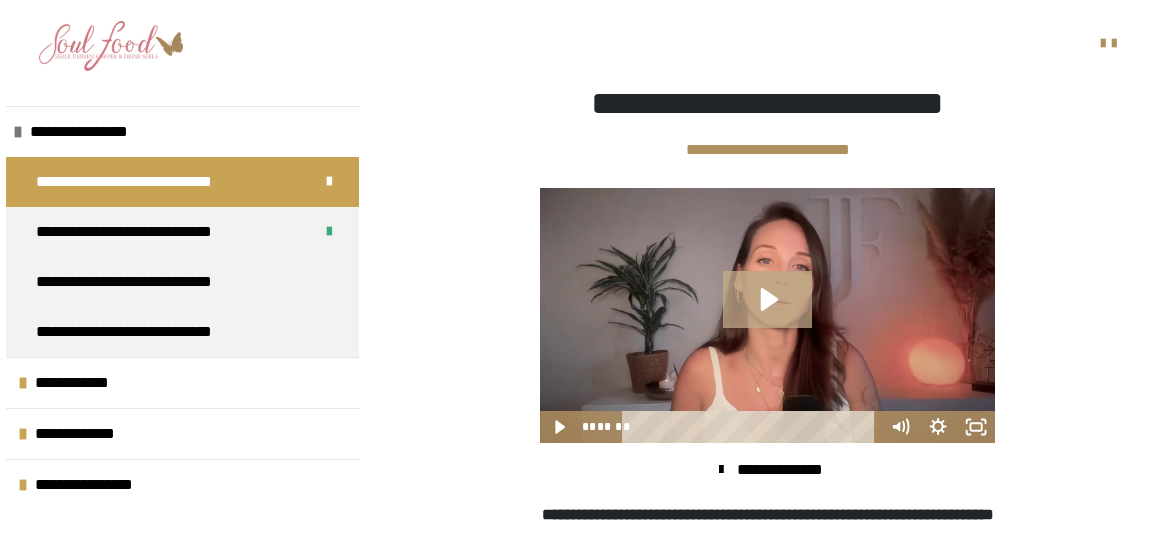 click 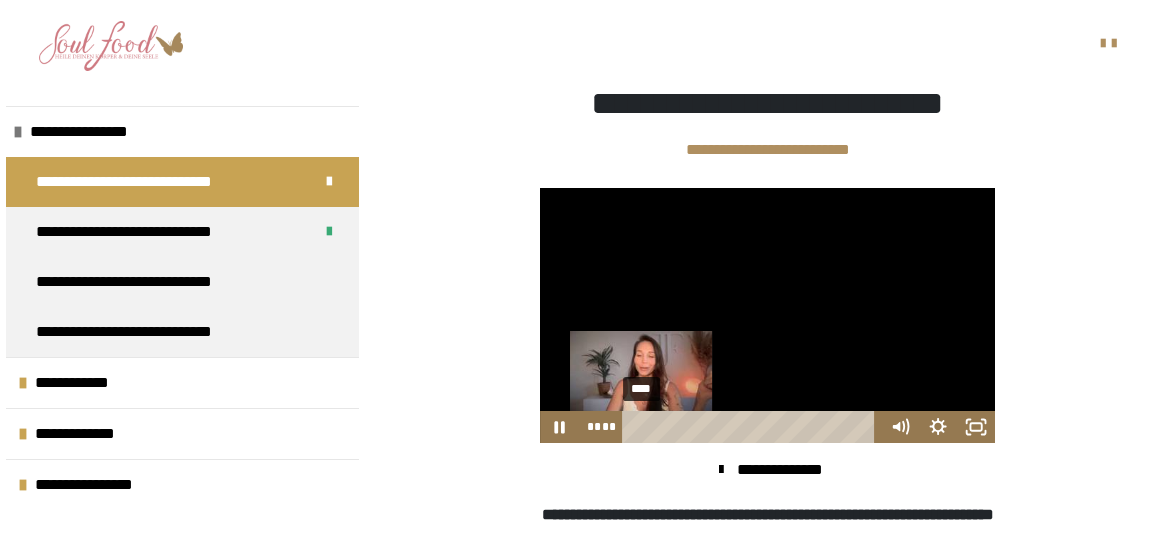 click on "****" at bounding box center [753, 427] 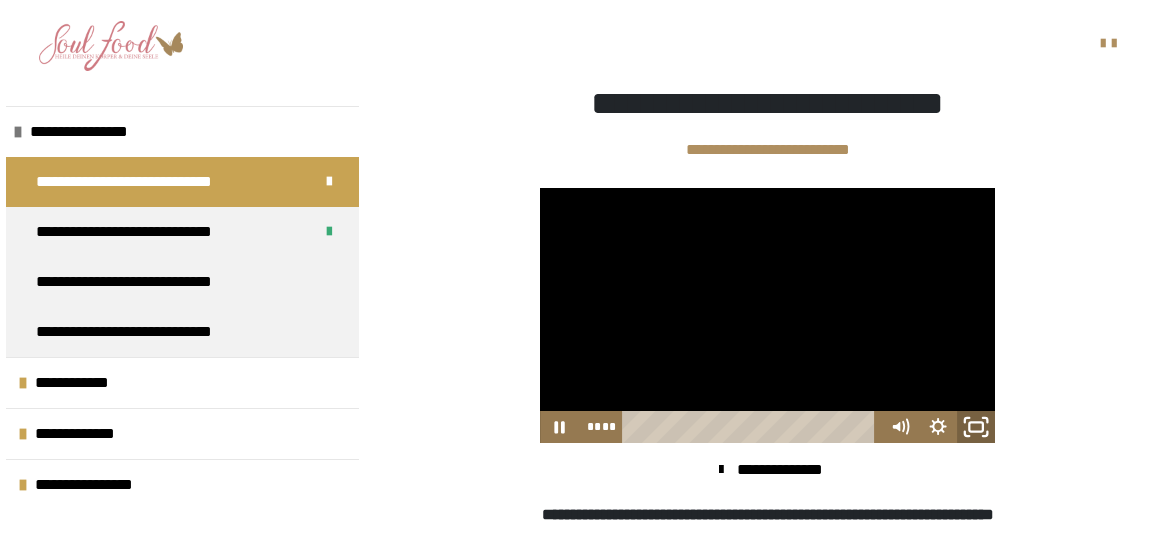 click 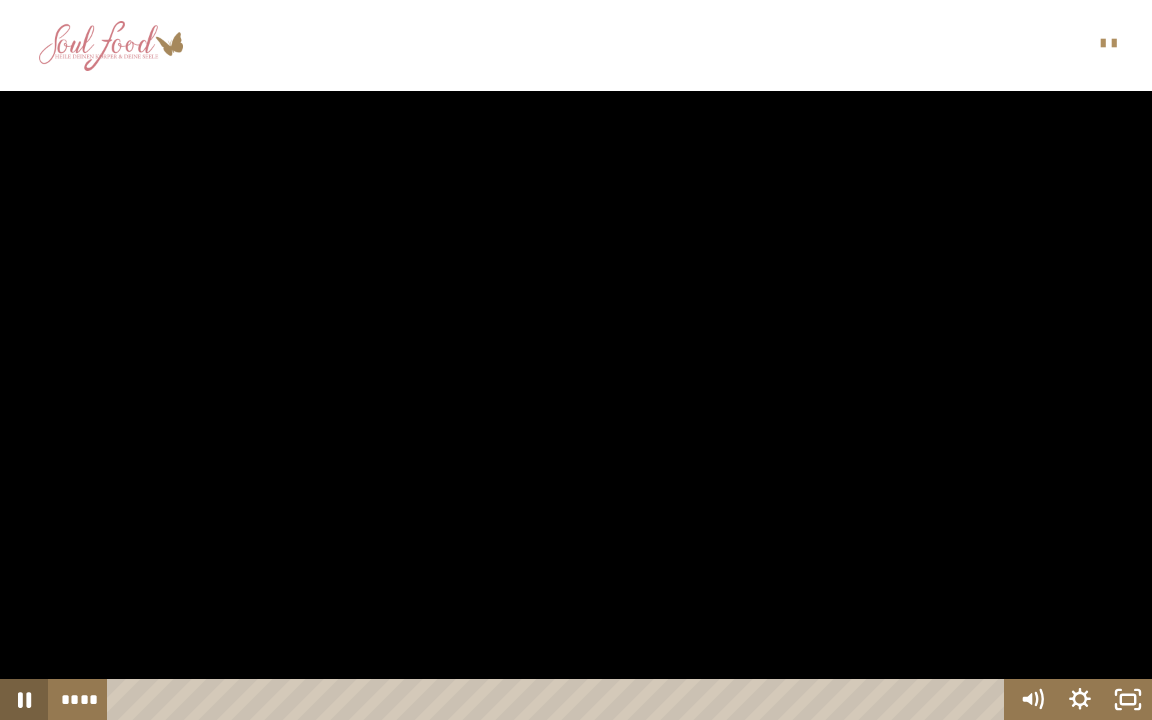 click 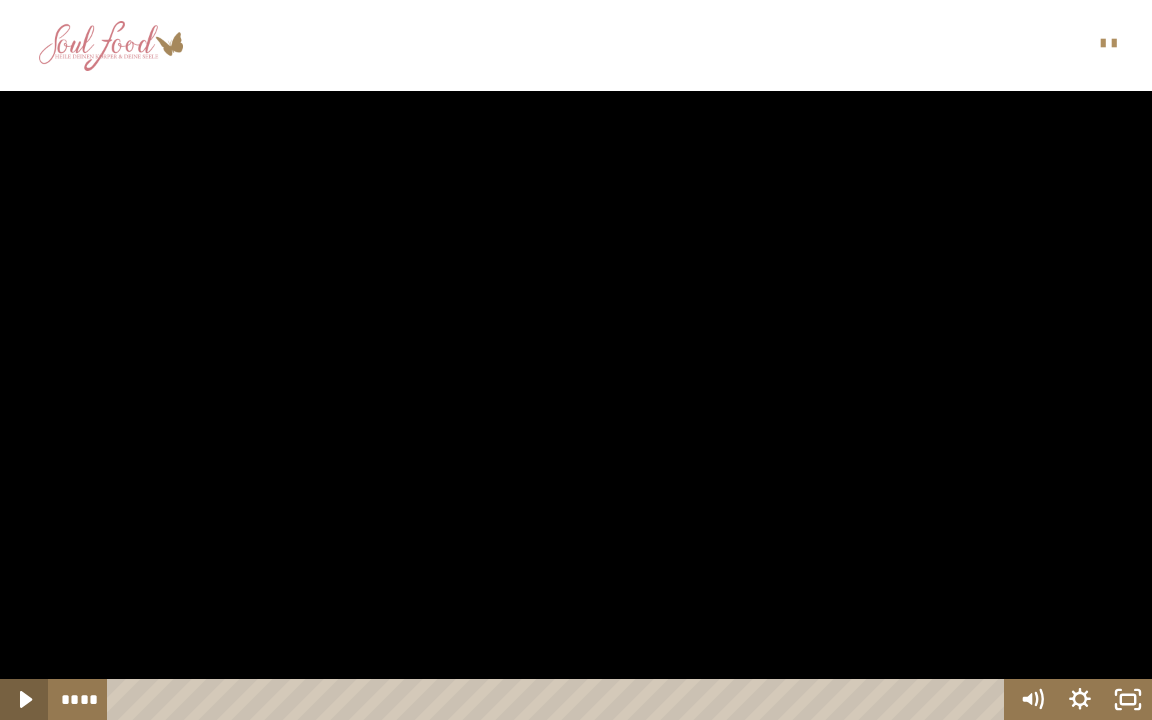 click 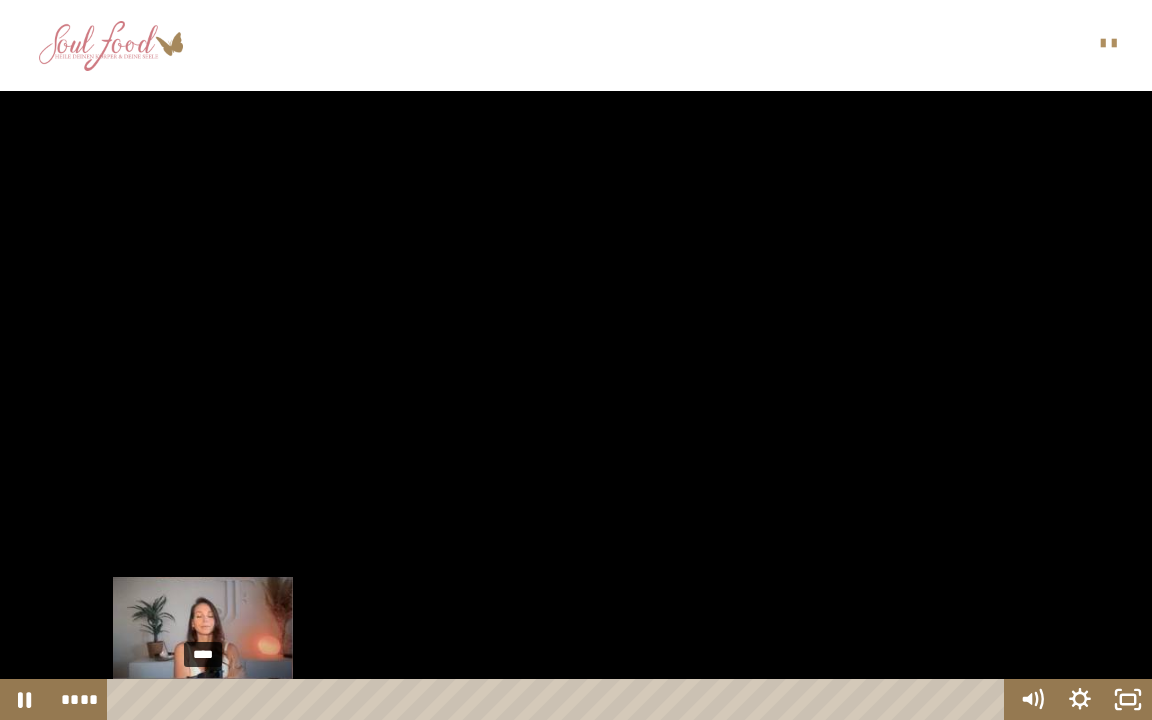 click on "****" at bounding box center (559, 699) 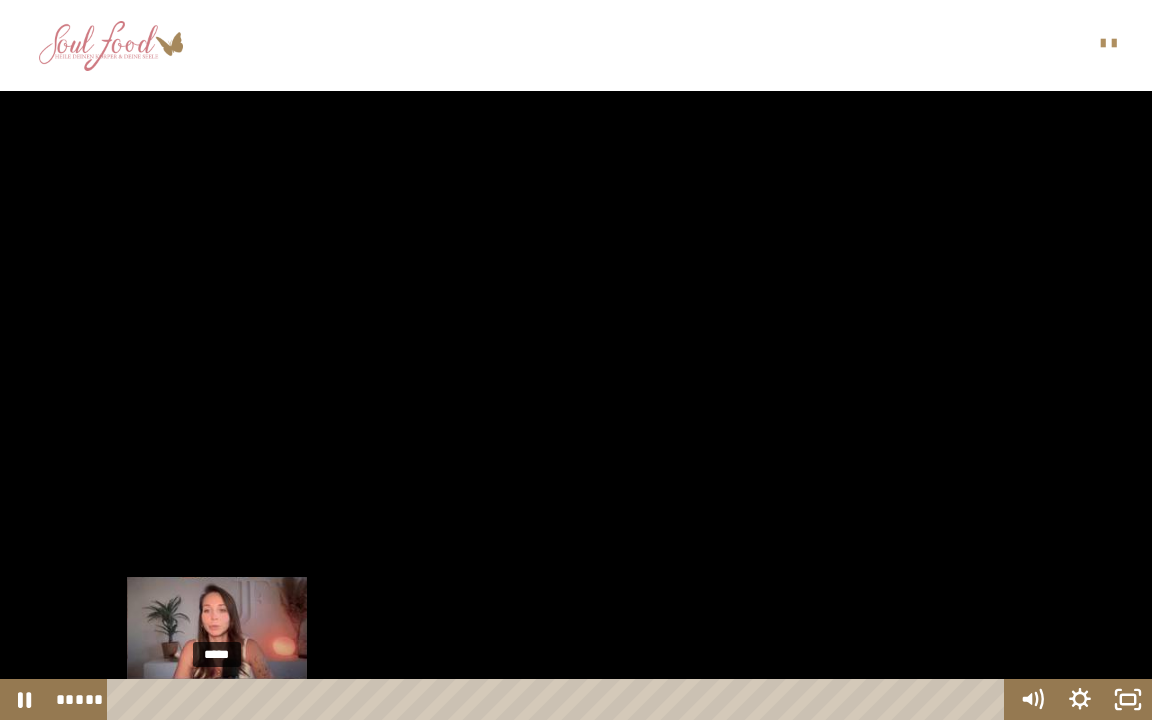 click on "*****" at bounding box center [559, 699] 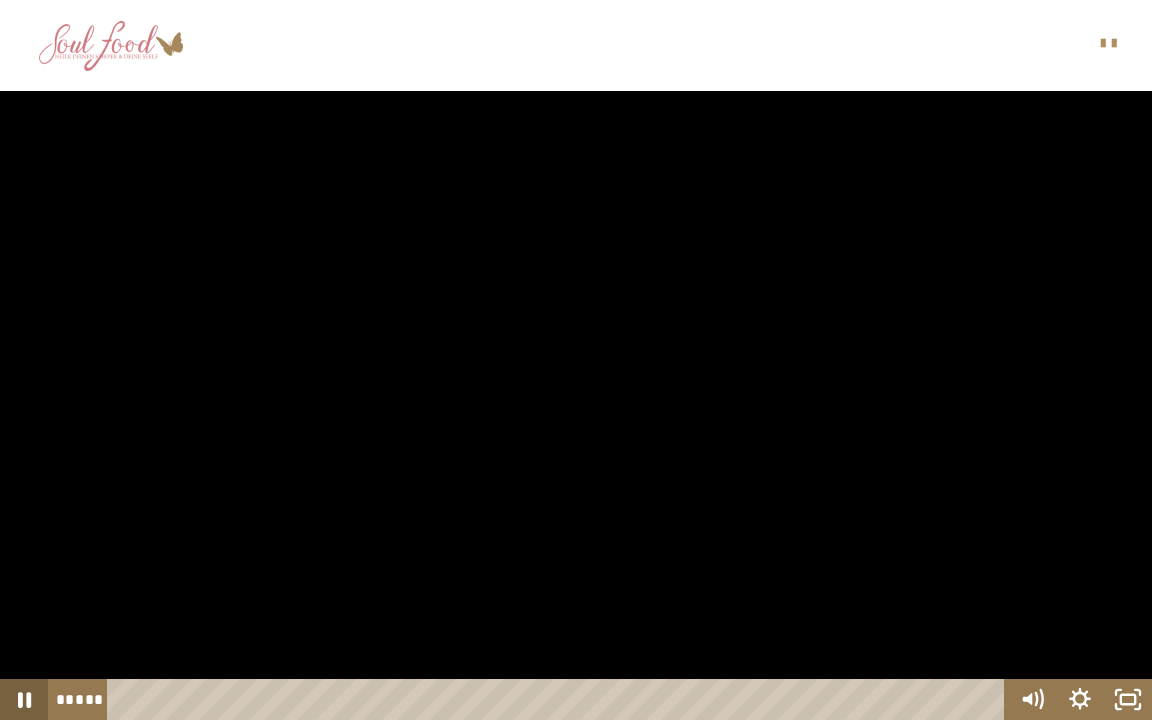click 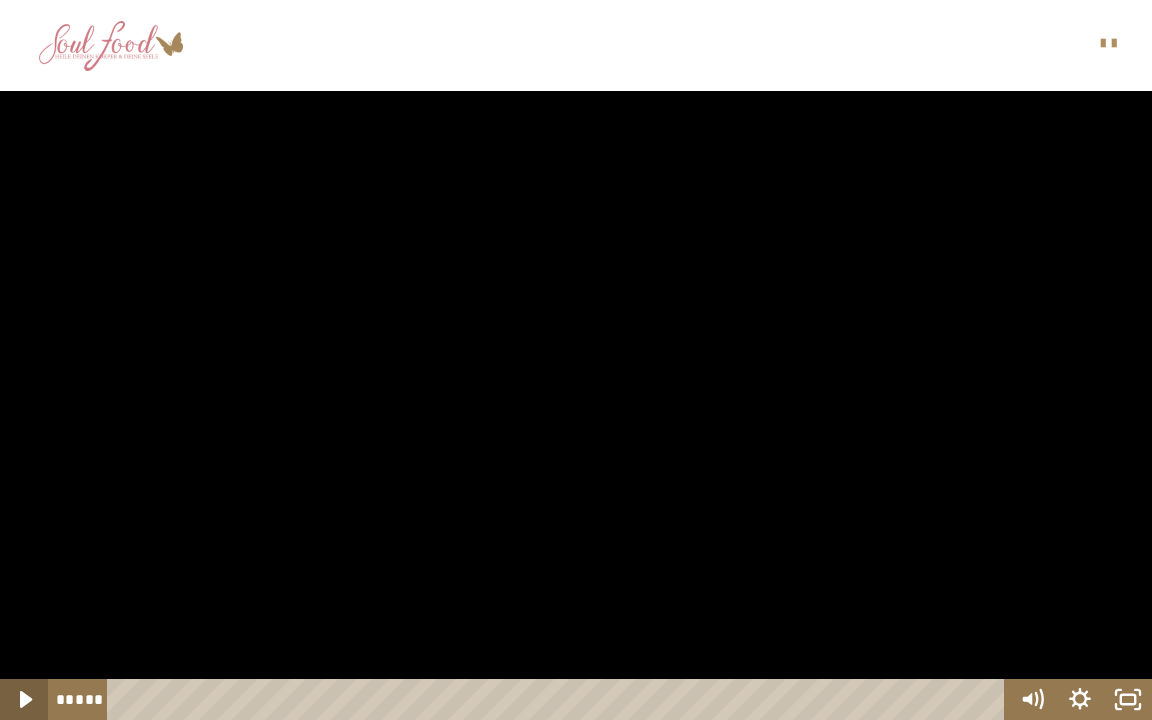 click 